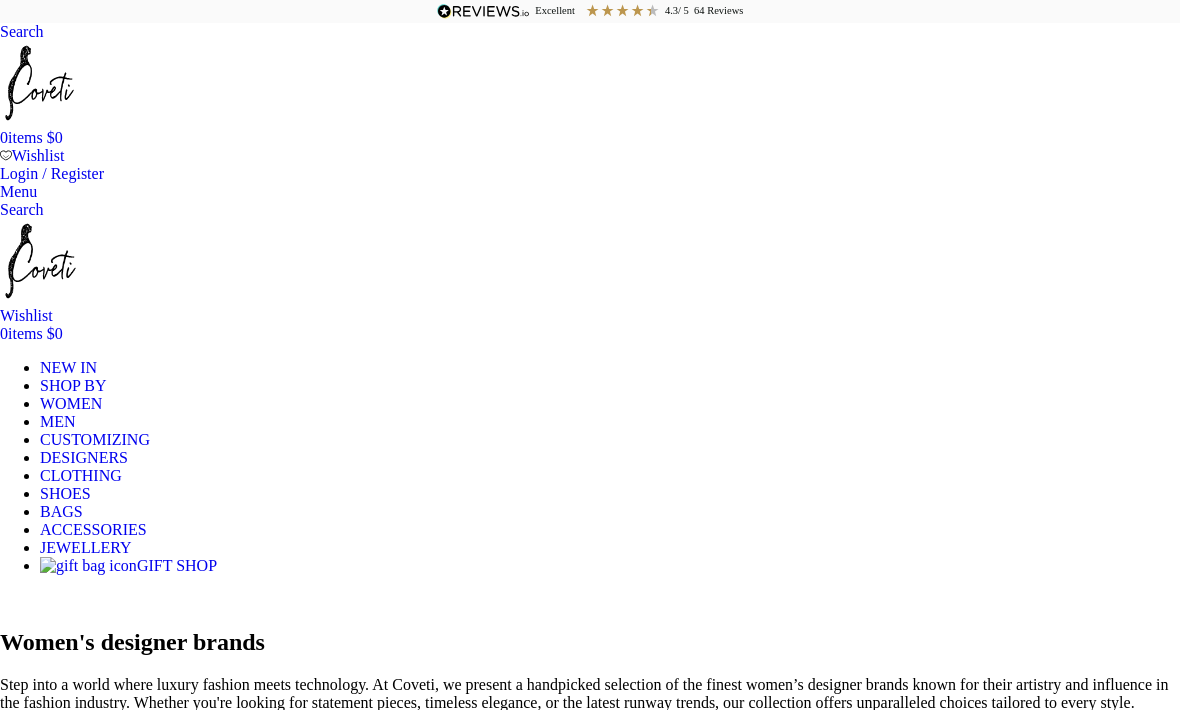 scroll, scrollTop: 0, scrollLeft: 0, axis: both 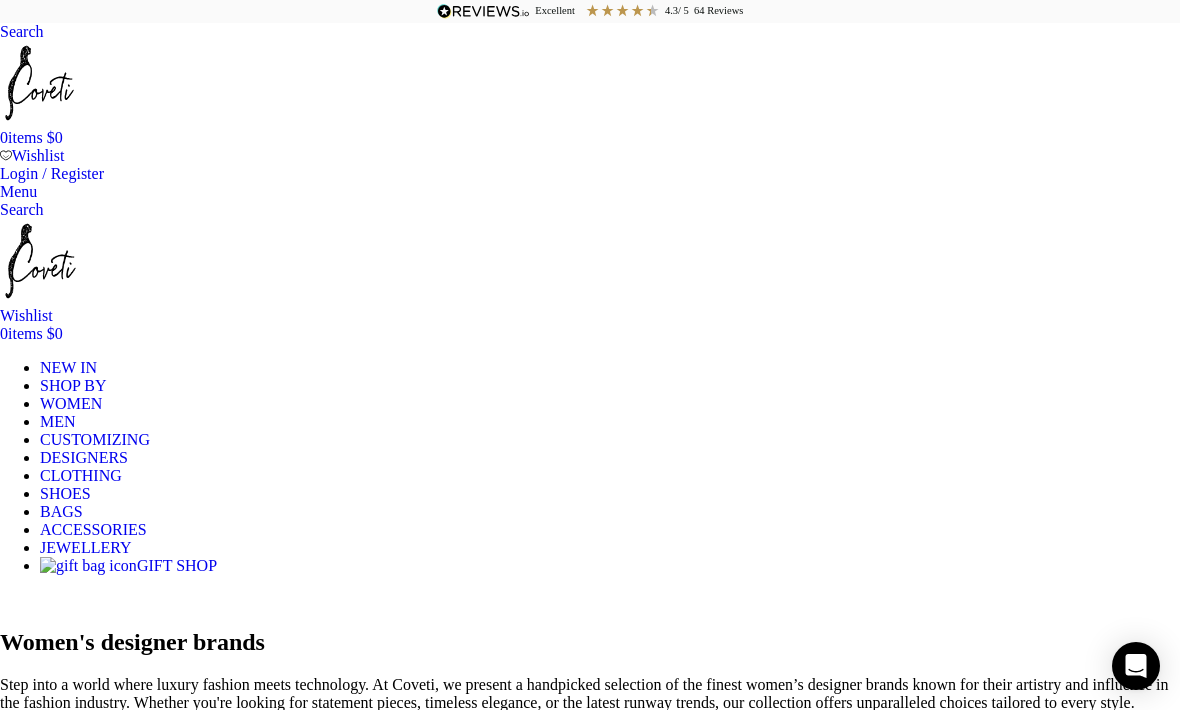 click on "Zimmermann" at bounding box center (343, 866) 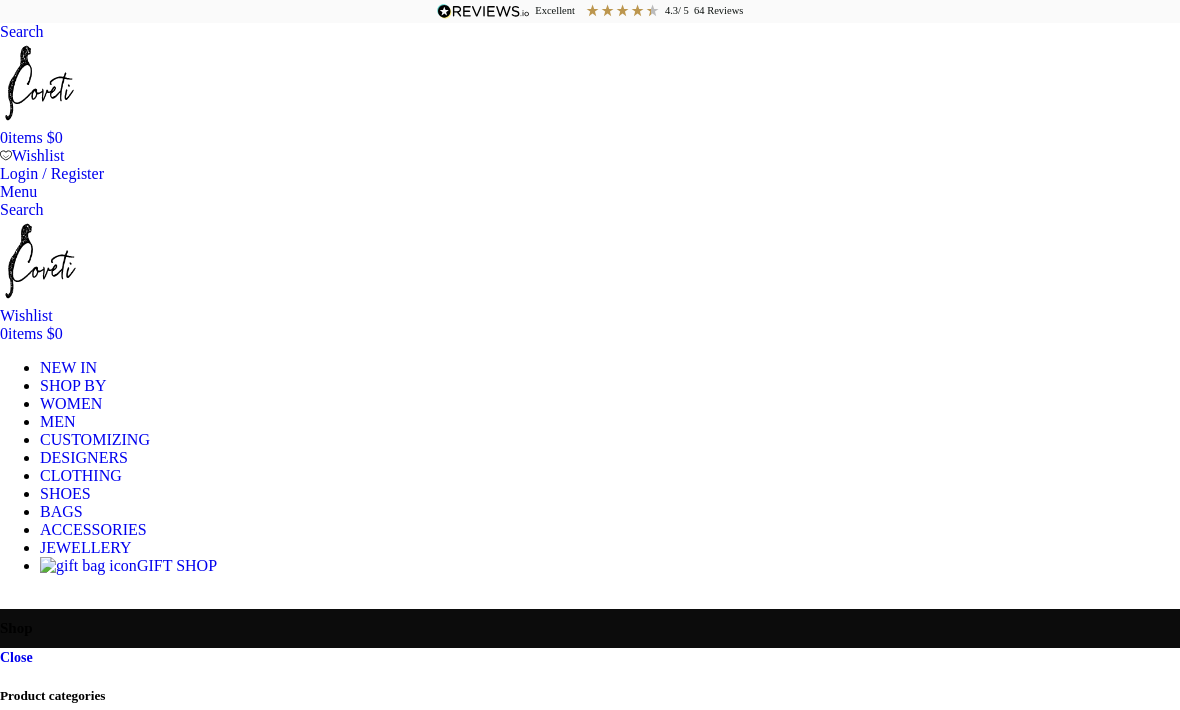 select on "price" 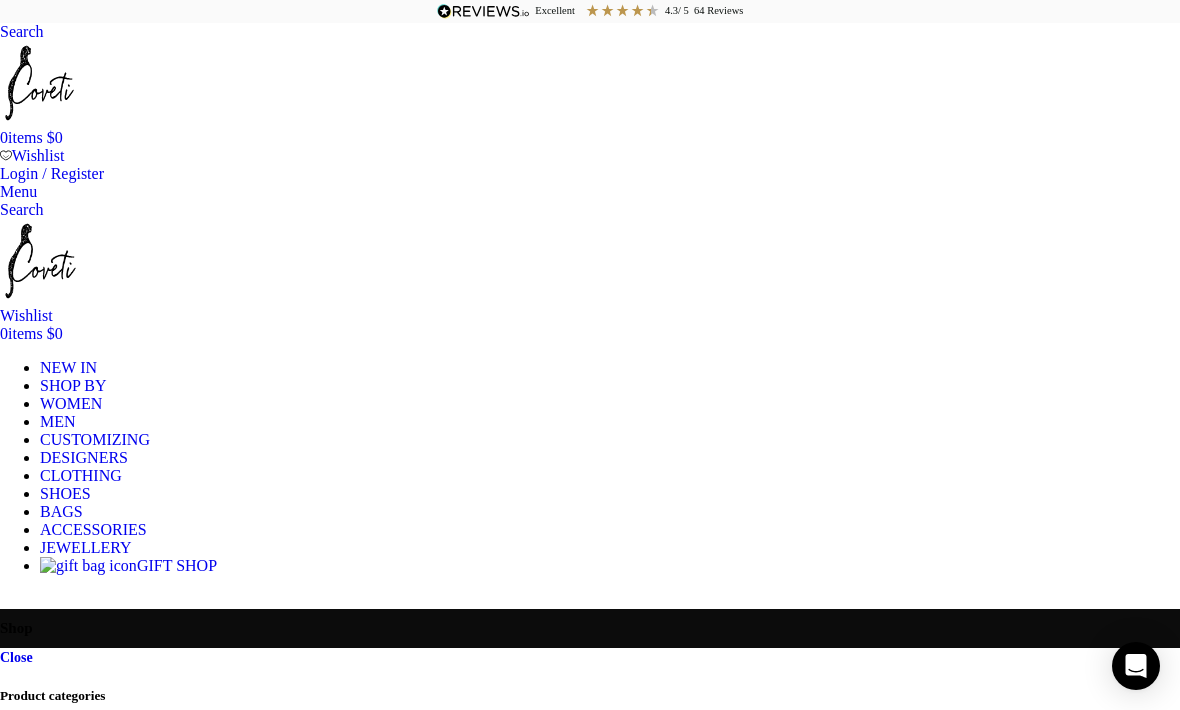 click on "Product categories Men
Men Accessories
Cases
Men Belts
Men Exotic Leather
Men Hats
Scarves
Men Bags
Men Clothing
Men Jackets
Men Shirts
Pants
Jeans
Shorts
Sweatshirts
Swimwear
T-shirts & vests
Tracksuit
Men Jewellery
Men Bangles
Men Bracelets
Men Shoes
Casual Shoes
Boat shoes
Men Sneakers
Hi-Tops
Low-Tops
Slip-On
Dress Shoes
Brogue shoes
Derby shoes
Derby Split Toe Shoes
Loafers
Longwing Blucher
Monk strap shoes
Double monk strap shoes
Single monk strap shoes
Oxford Shoes
Saddle Shoes
Whole cut shoes
Home slippers
Men Boots
Balmoral Boots
Chelsea Boots
Hiking Boots
Jodhpur Boots
Jumper Boots
Moc Boots
Octavian Boots
Men Slippers
Women
Accessories
Belts
Collar
Cuffs
Feather Cuffs
Gloves
Hair Accessories
Hats
Hats & caps
Phone Cases
Scarves
Sunglasses
Wallets & Purses" at bounding box center [590, 2329] 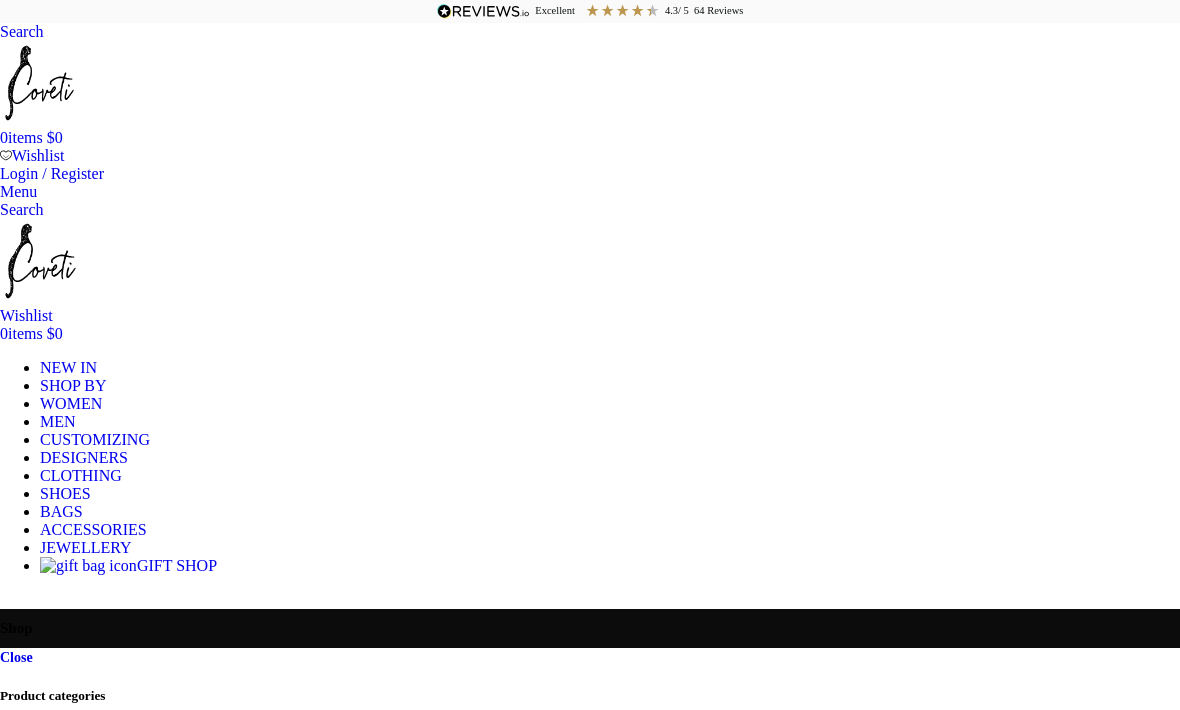 scroll, scrollTop: 0, scrollLeft: 0, axis: both 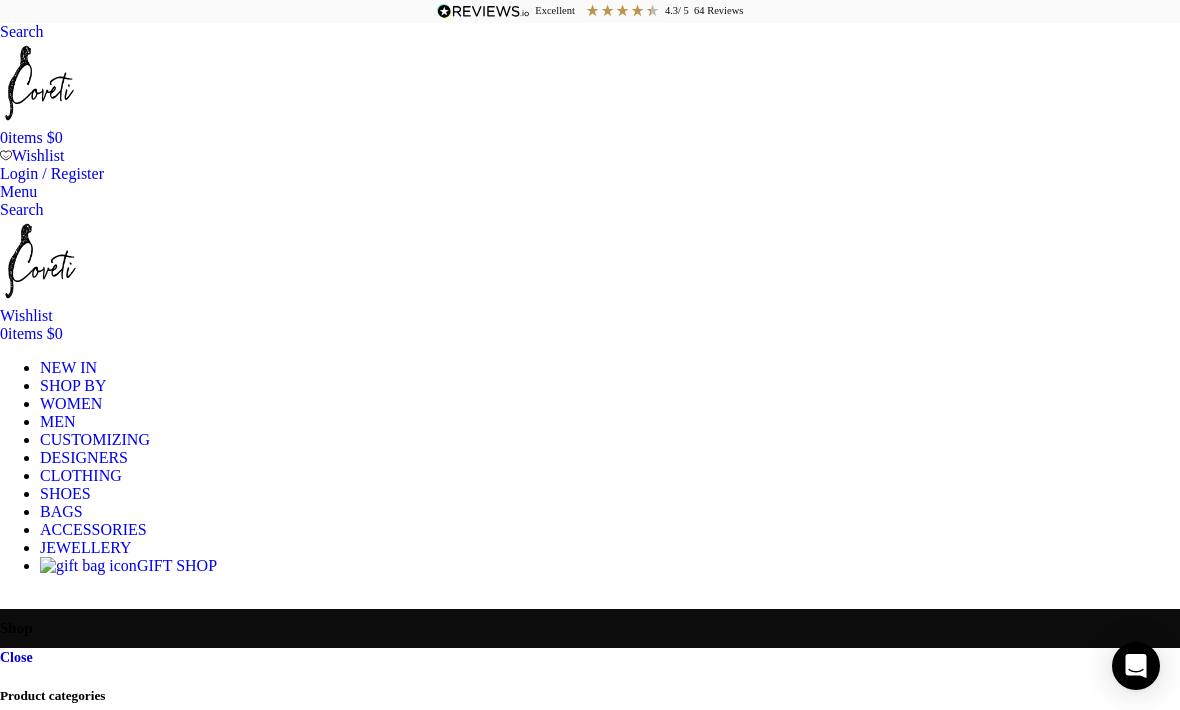 select on "price" 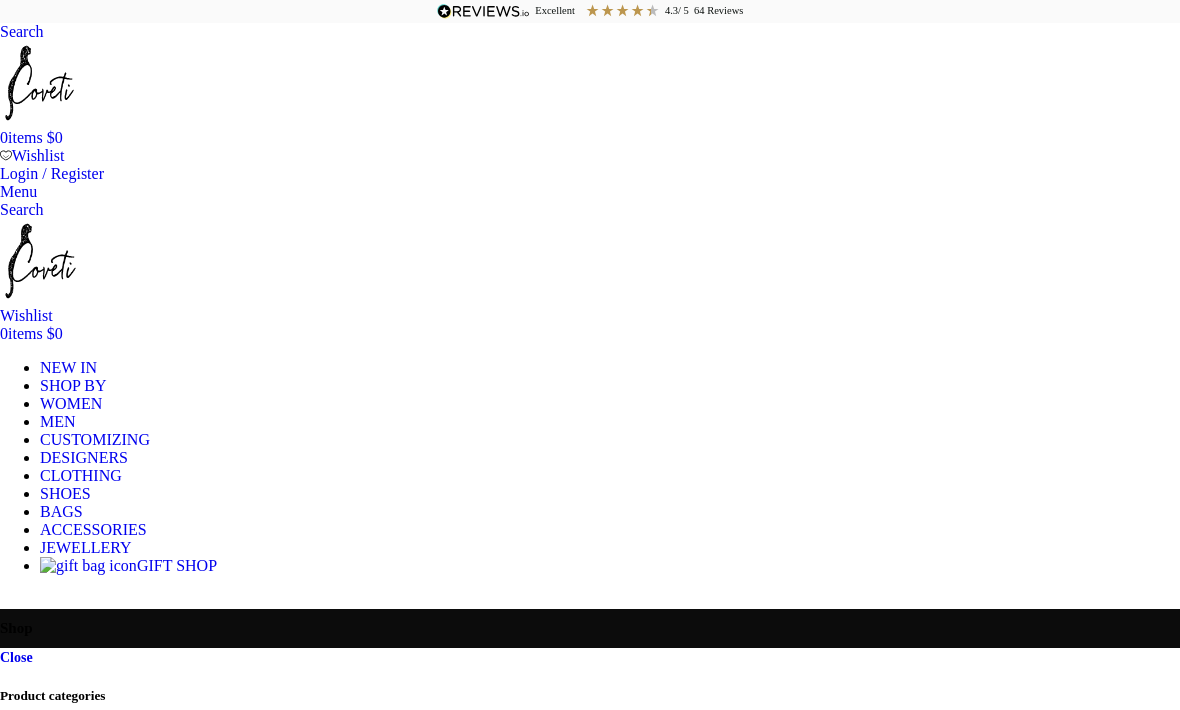 scroll, scrollTop: 2006, scrollLeft: 0, axis: vertical 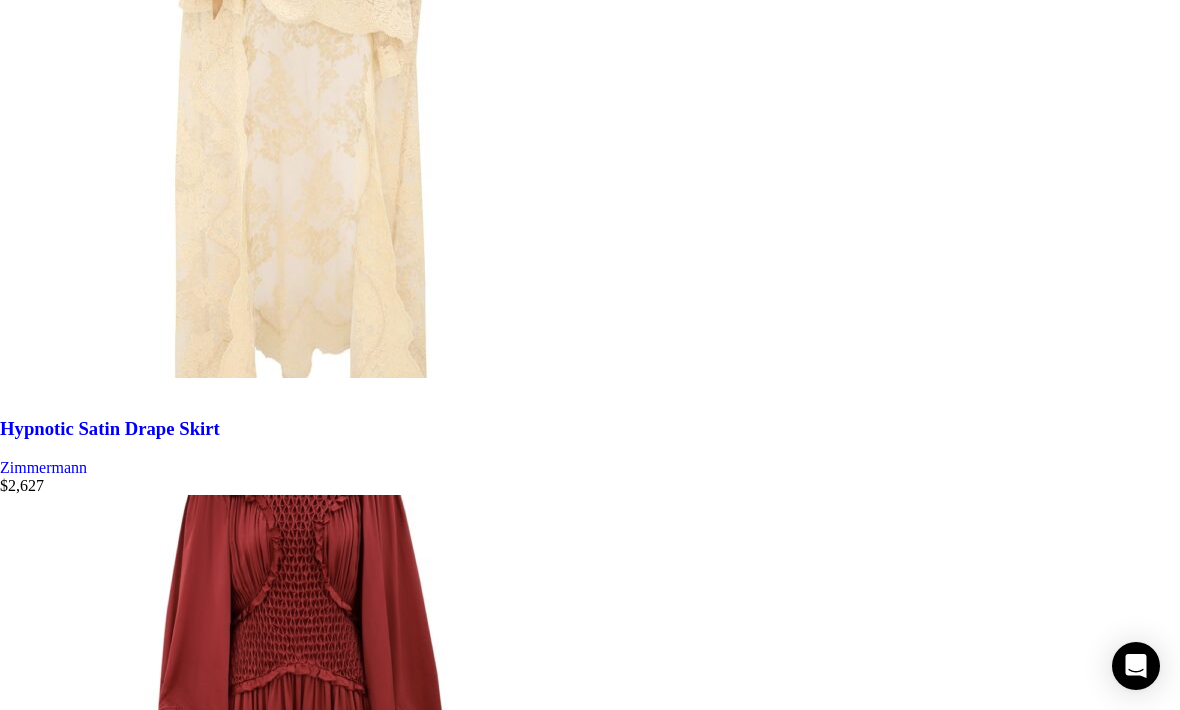 click on "35" at bounding box center [48, 33647] 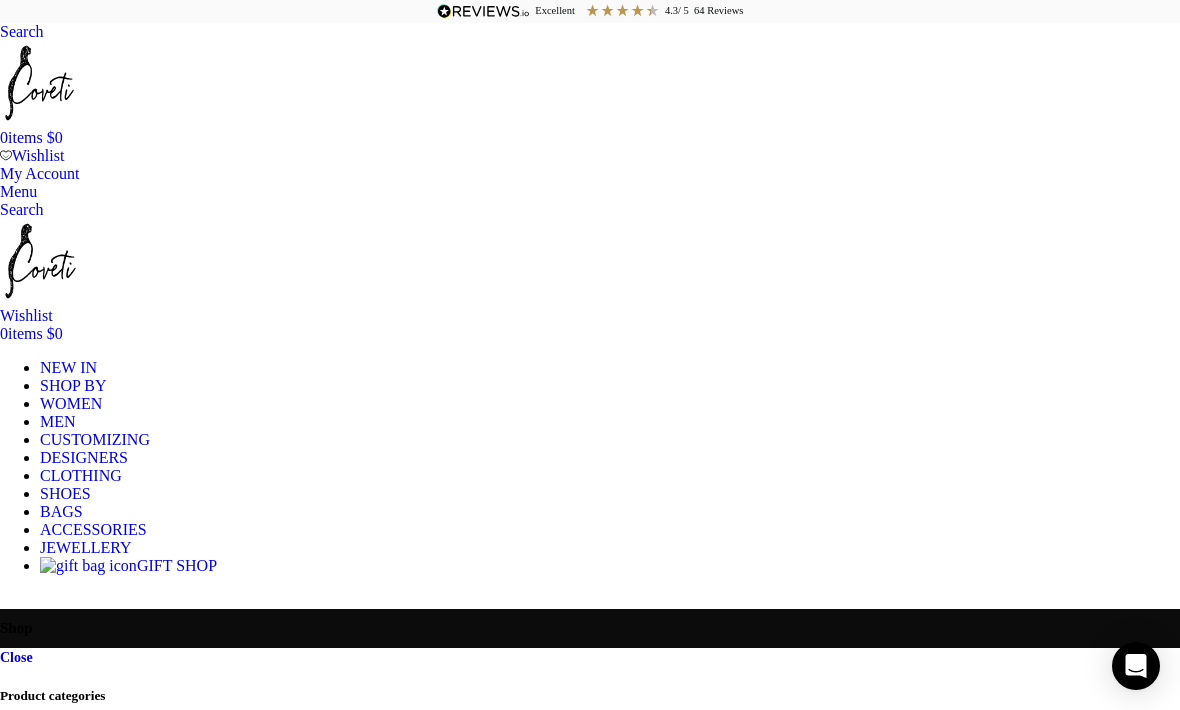 scroll, scrollTop: 0, scrollLeft: 0, axis: both 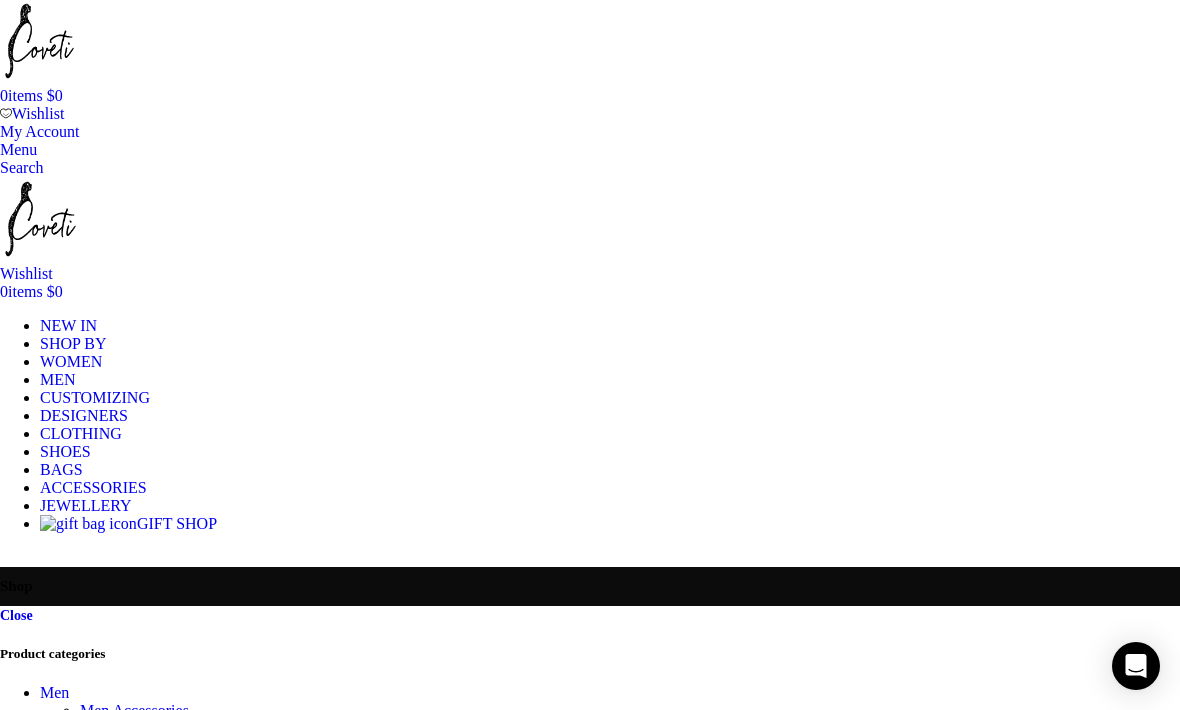 click on "VIEW ALL" at bounding box center (-427, 897) 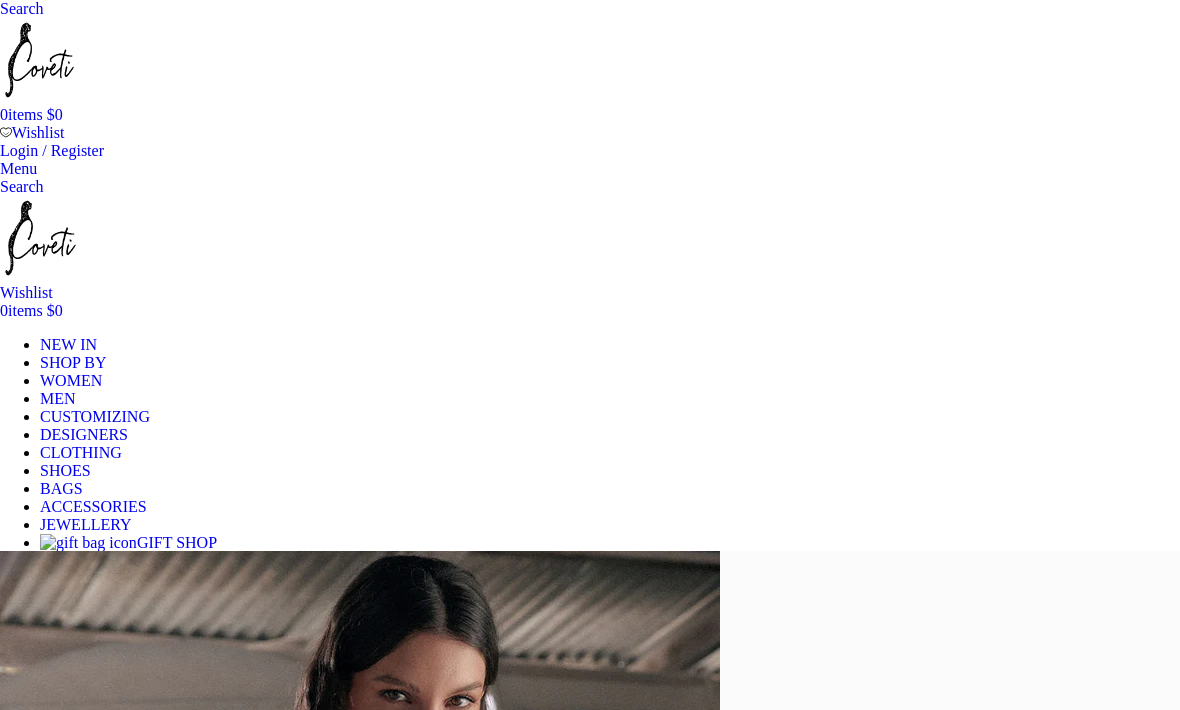 scroll, scrollTop: 0, scrollLeft: 0, axis: both 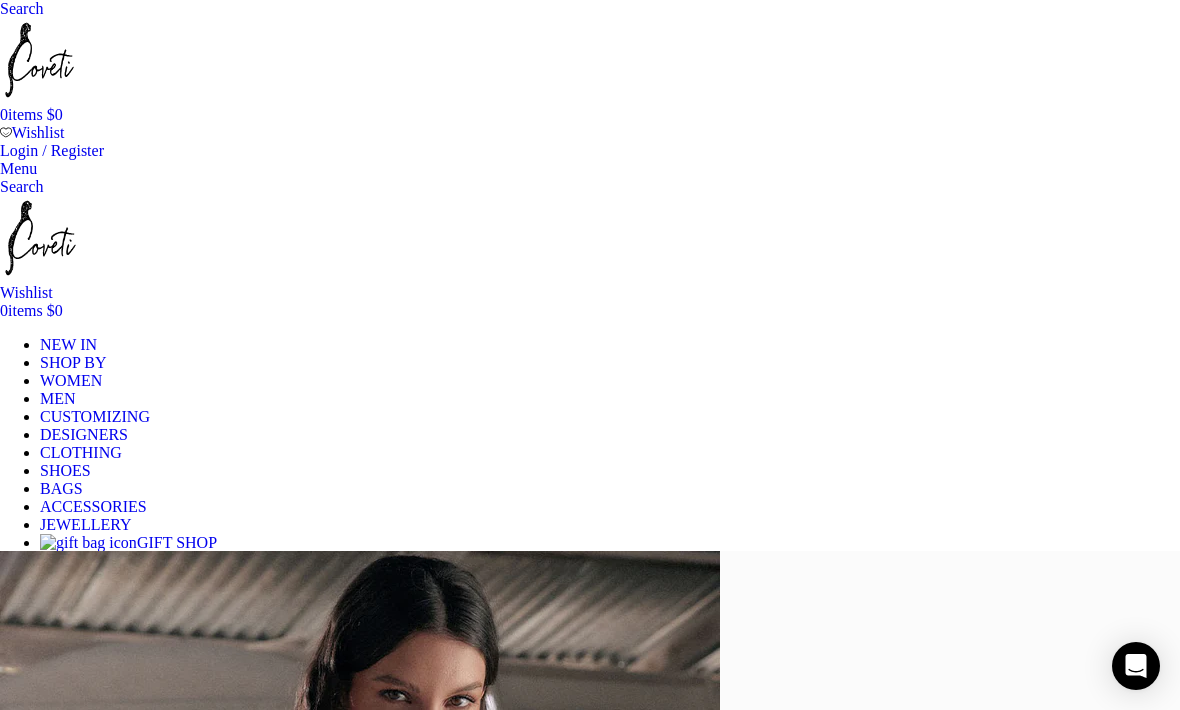 click on "DESIGNERS" at bounding box center (84, 434) 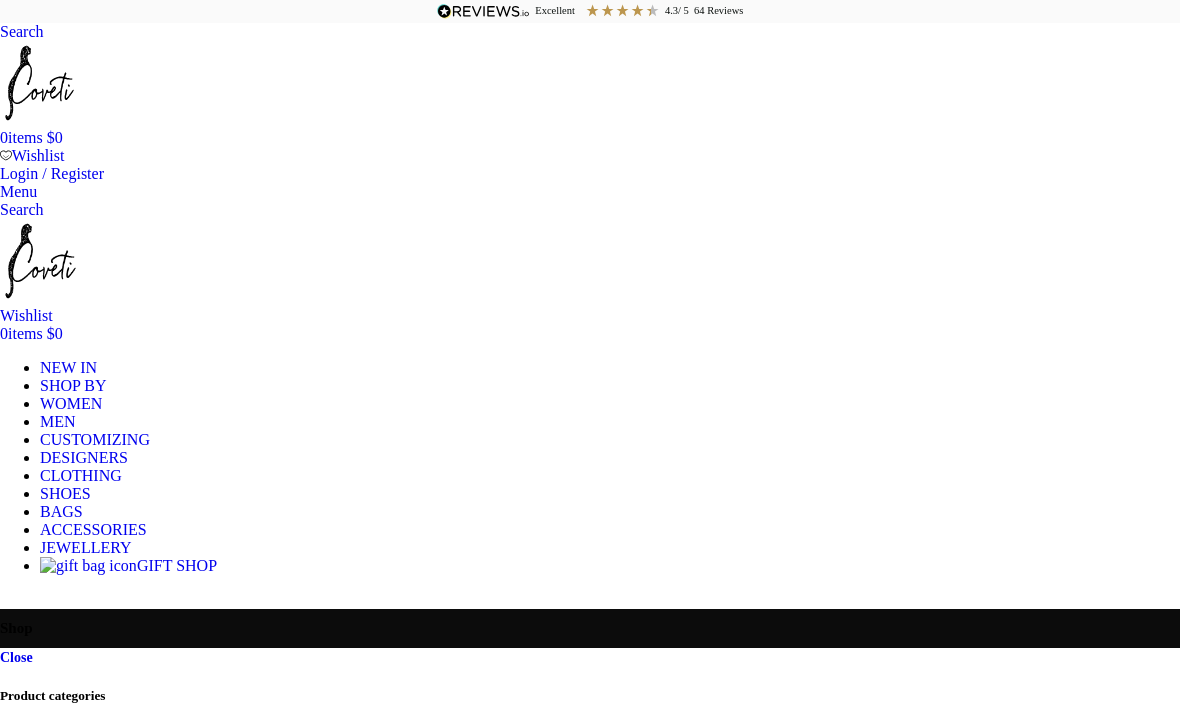scroll, scrollTop: 2371, scrollLeft: 0, axis: vertical 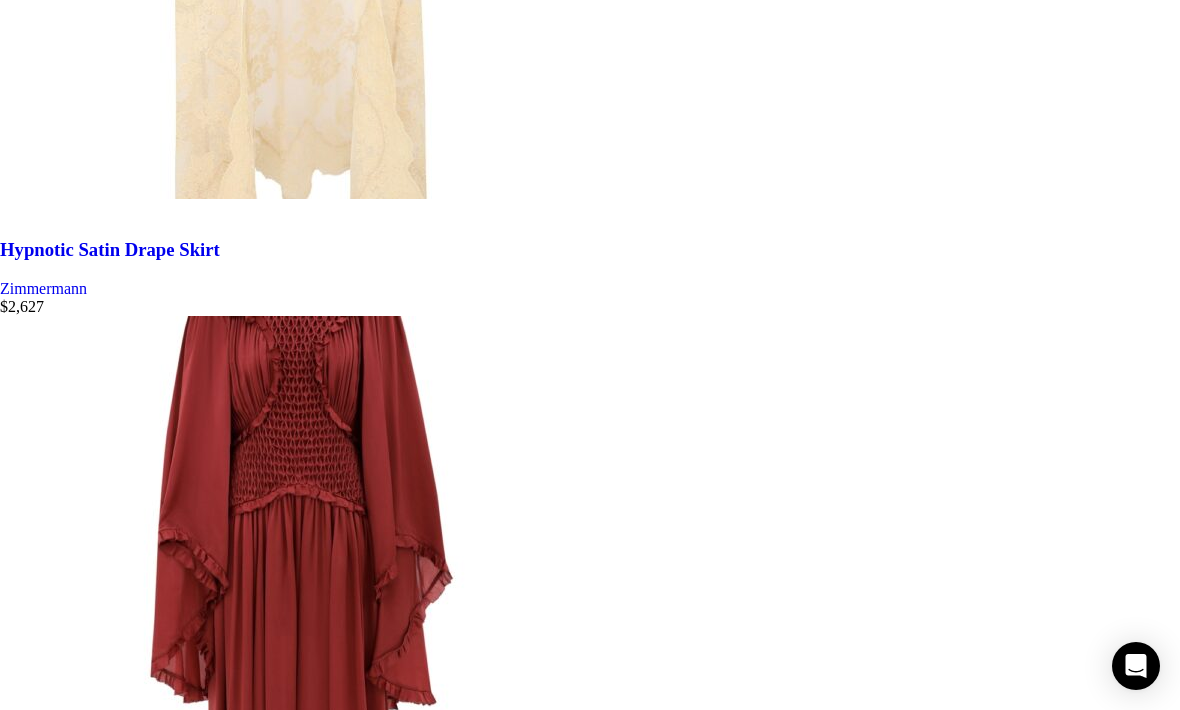 click on "2" at bounding box center [44, 33360] 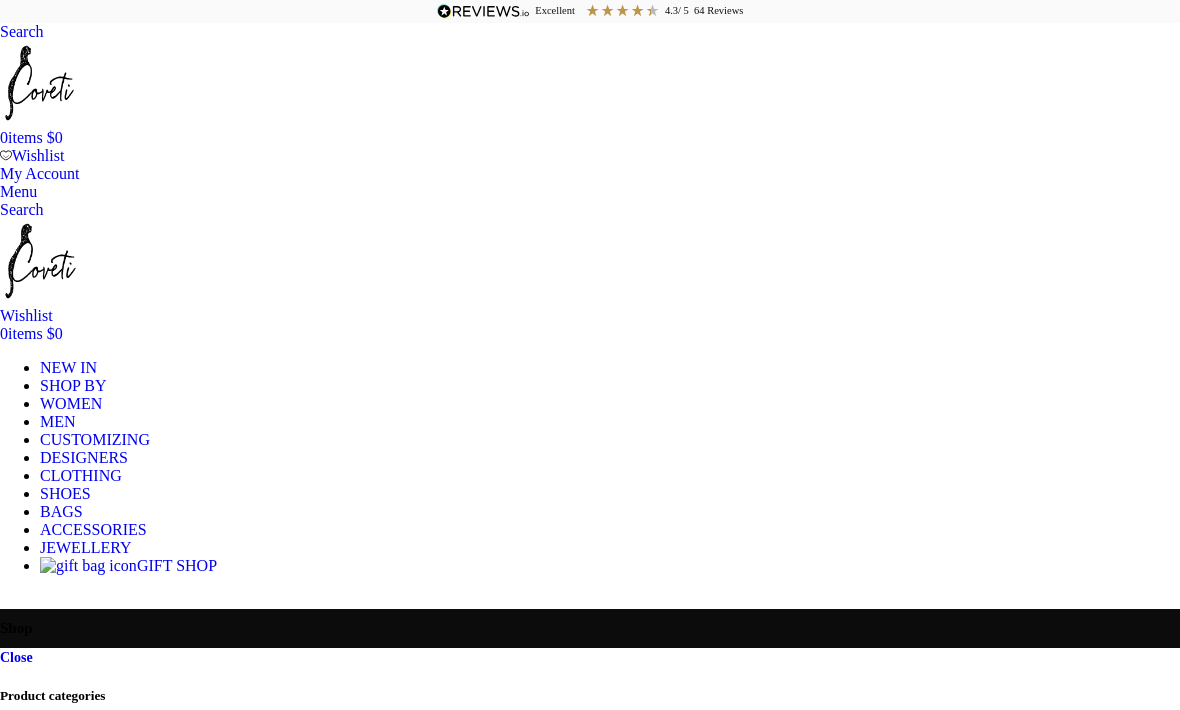 scroll, scrollTop: 0, scrollLeft: 0, axis: both 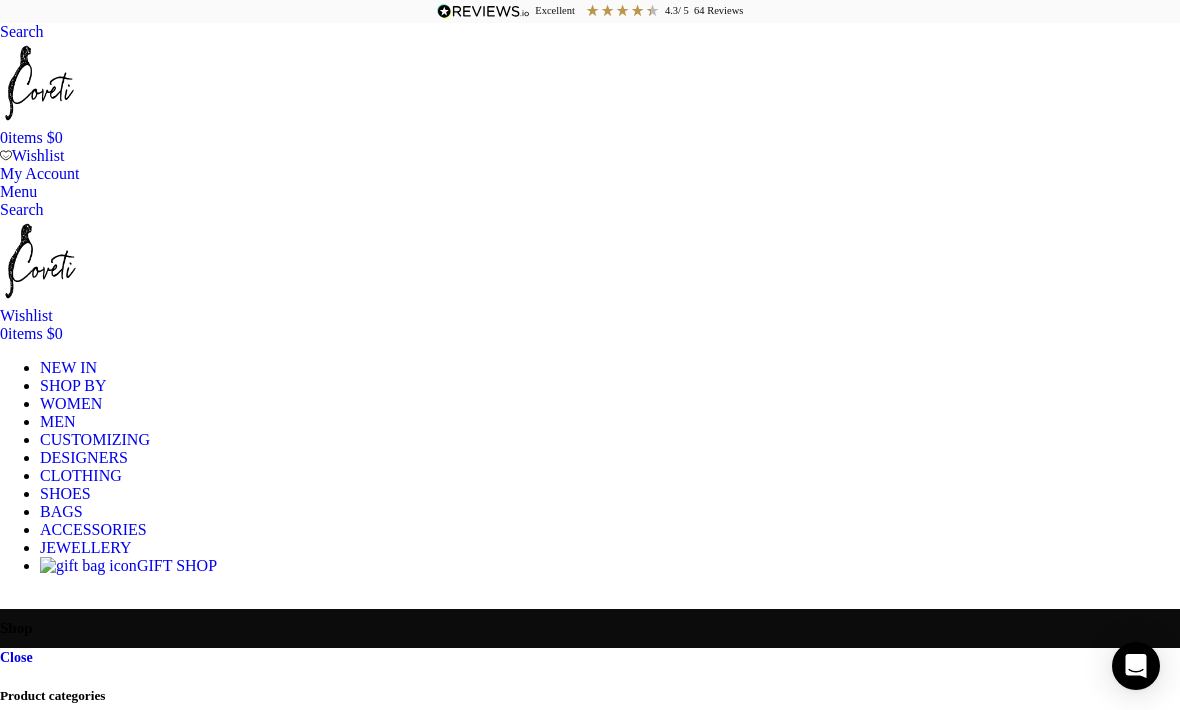 click at bounding box center [88, 750] 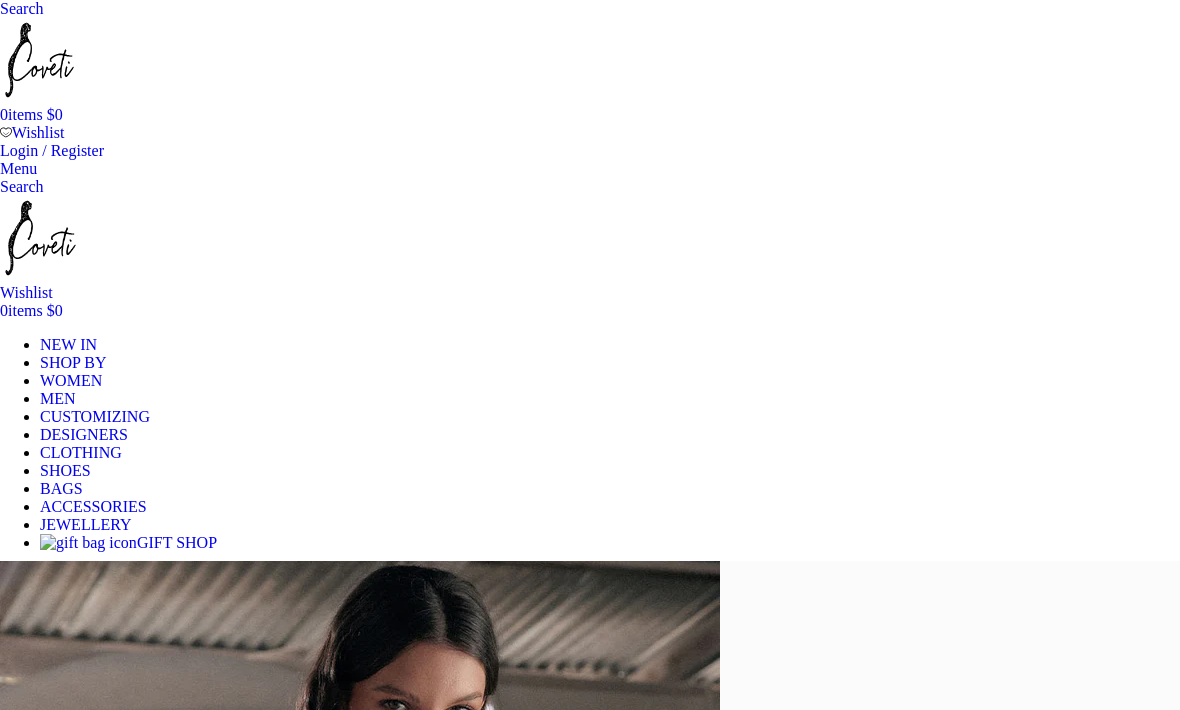 scroll, scrollTop: 0, scrollLeft: 0, axis: both 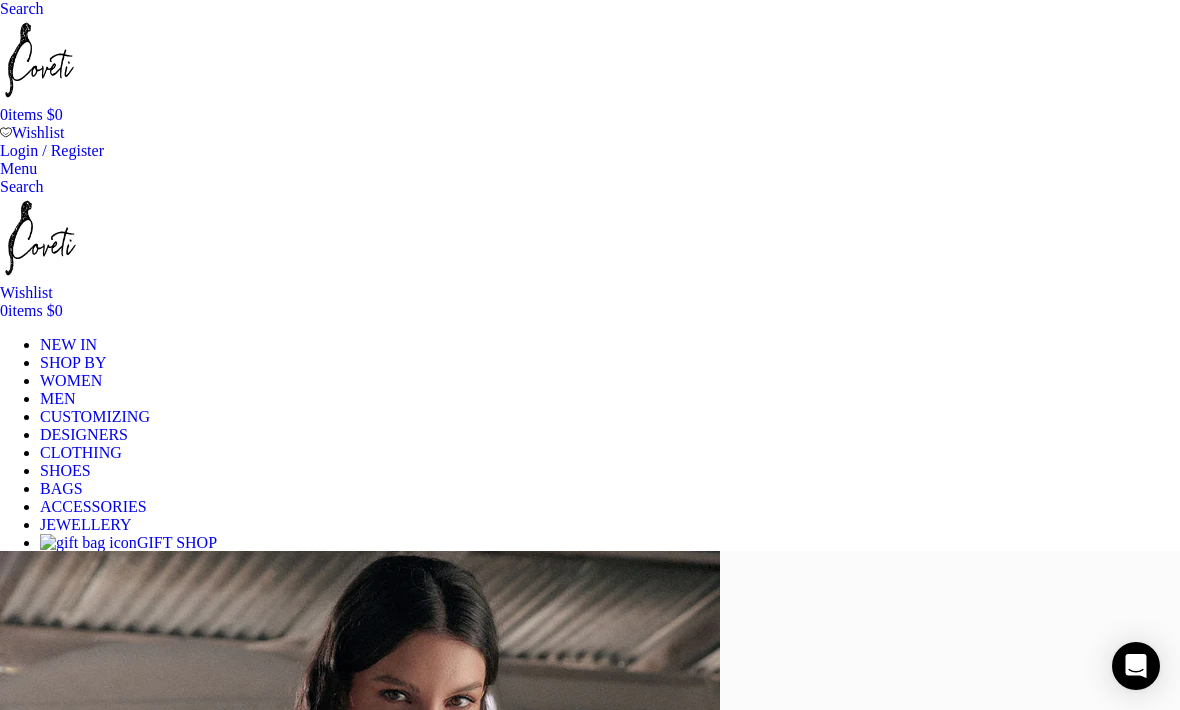 click on "DESIGNERS" at bounding box center [84, 434] 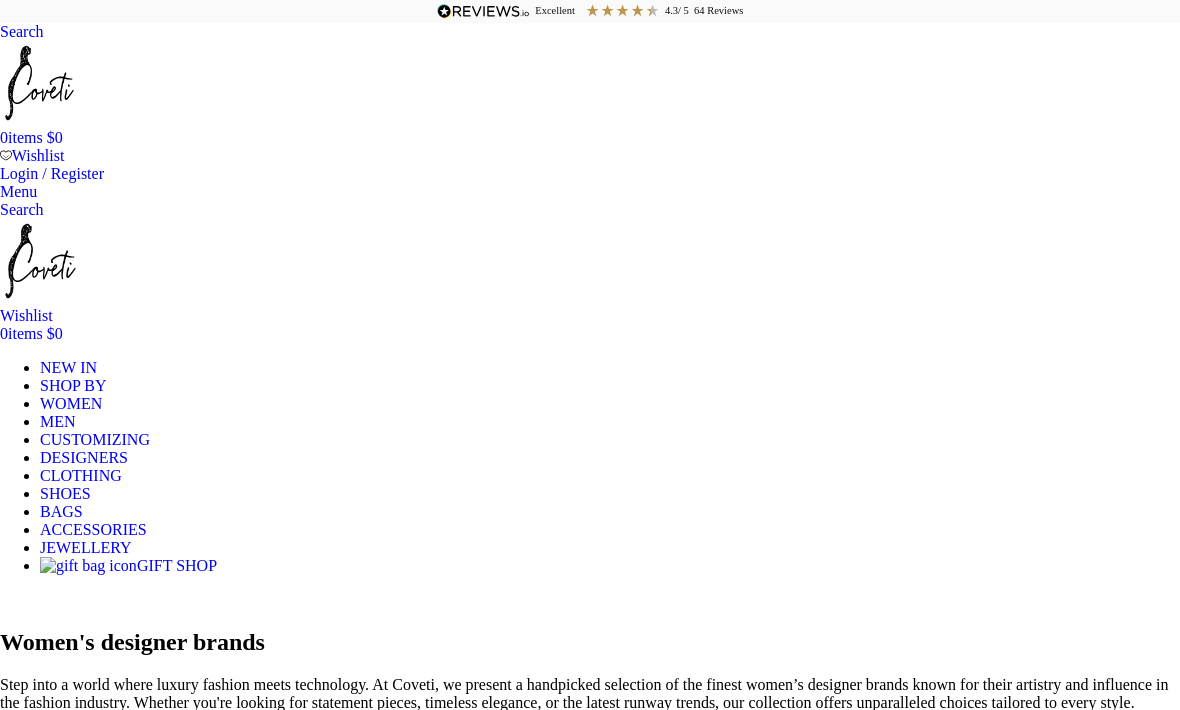 scroll, scrollTop: 919, scrollLeft: 0, axis: vertical 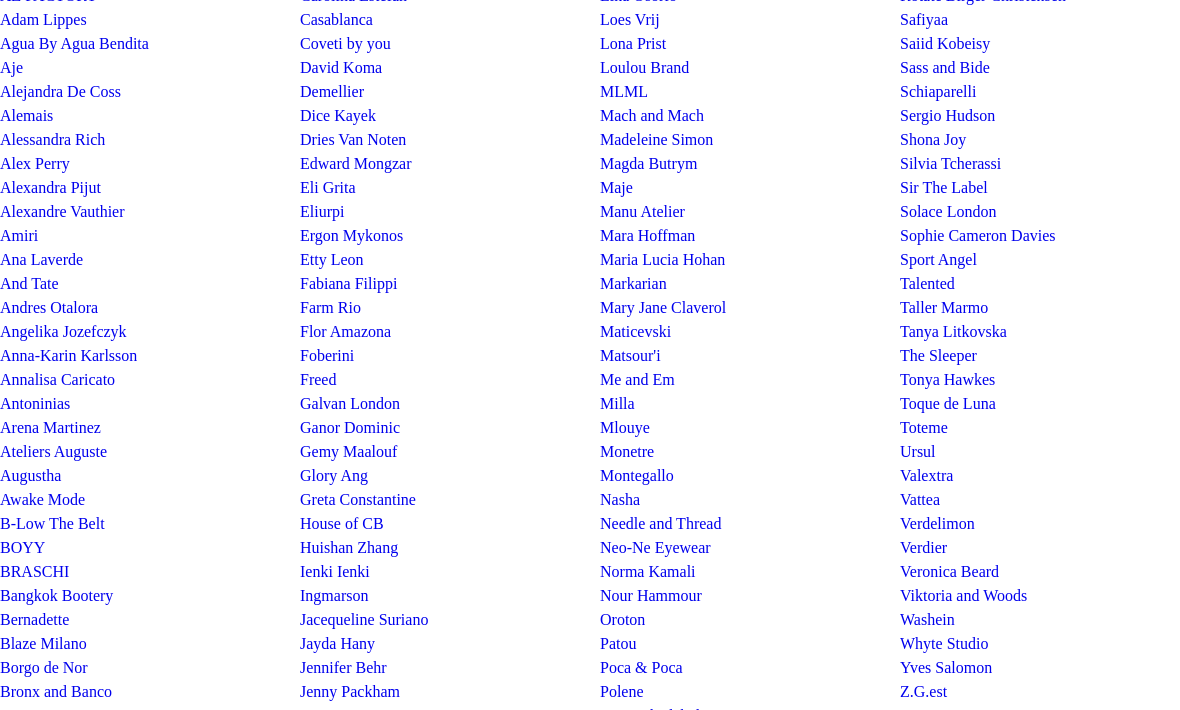 click on "Zimmermann" at bounding box center (943, 715) 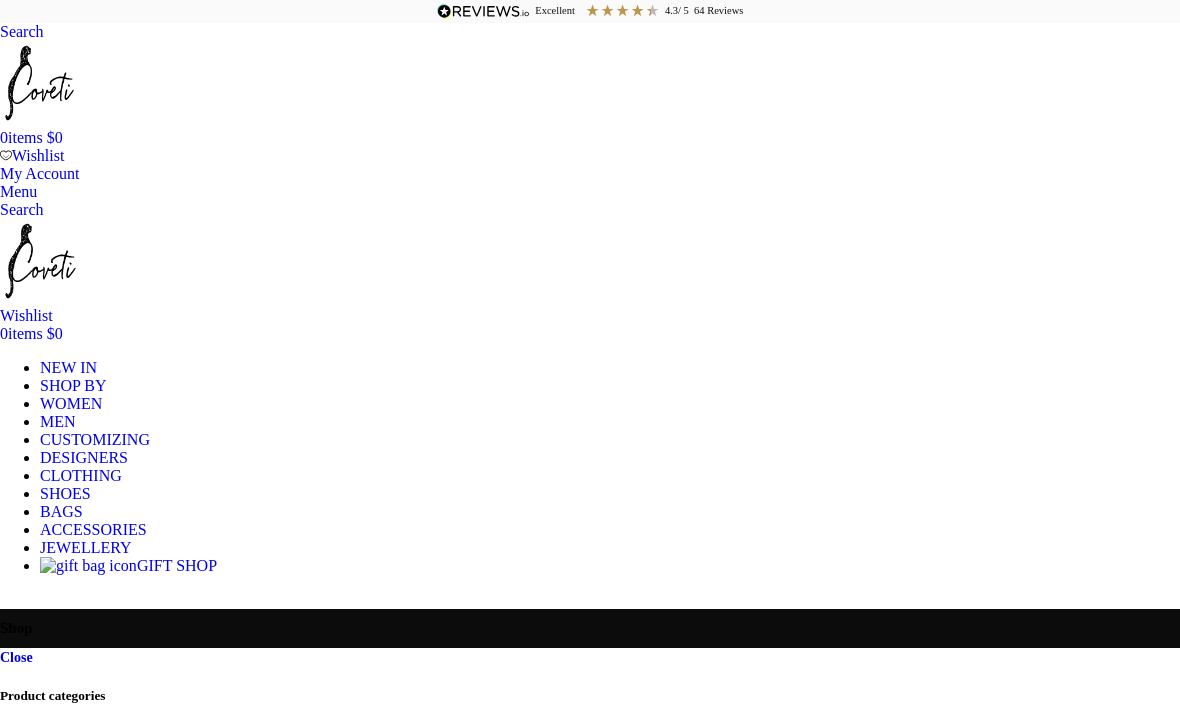 scroll, scrollTop: 0, scrollLeft: 0, axis: both 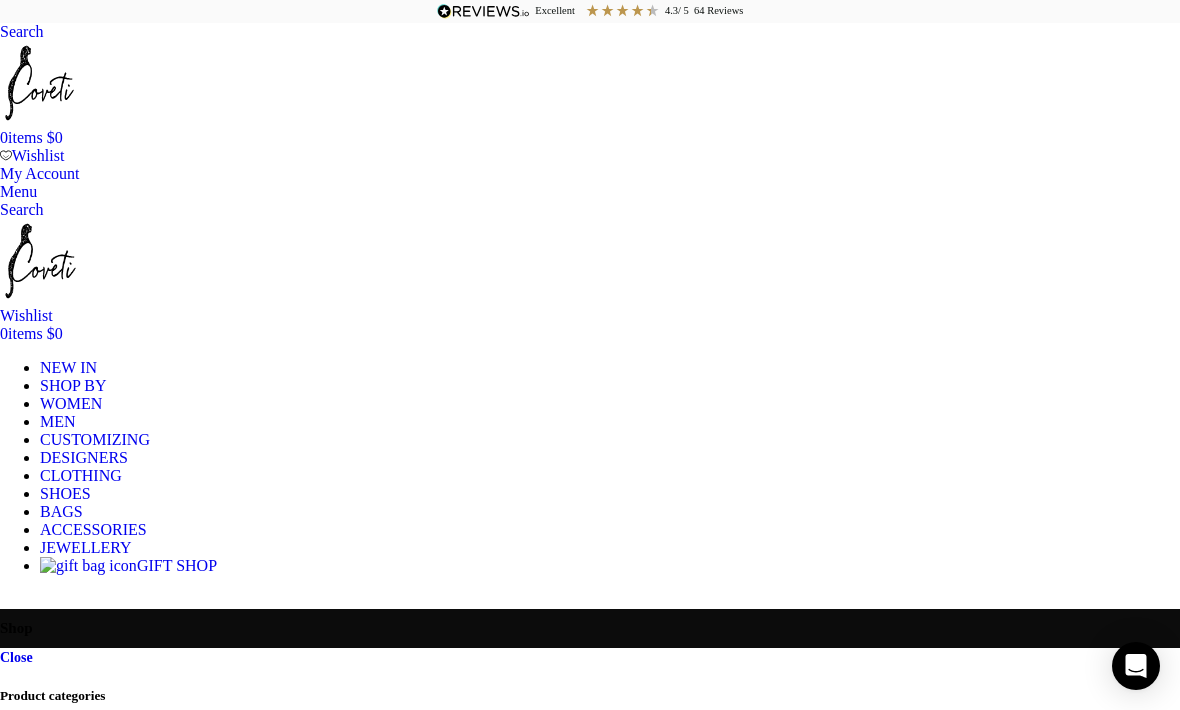 click on "BRAND" at bounding box center [23, 3190] 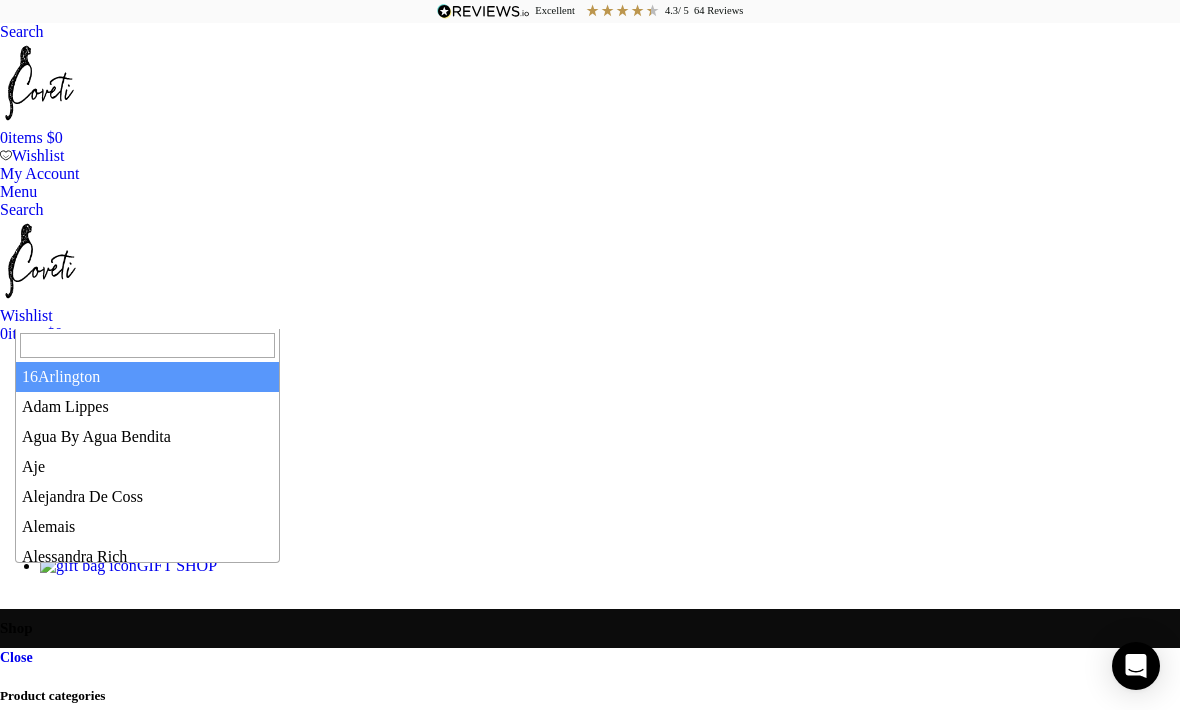click at bounding box center [147, 345] 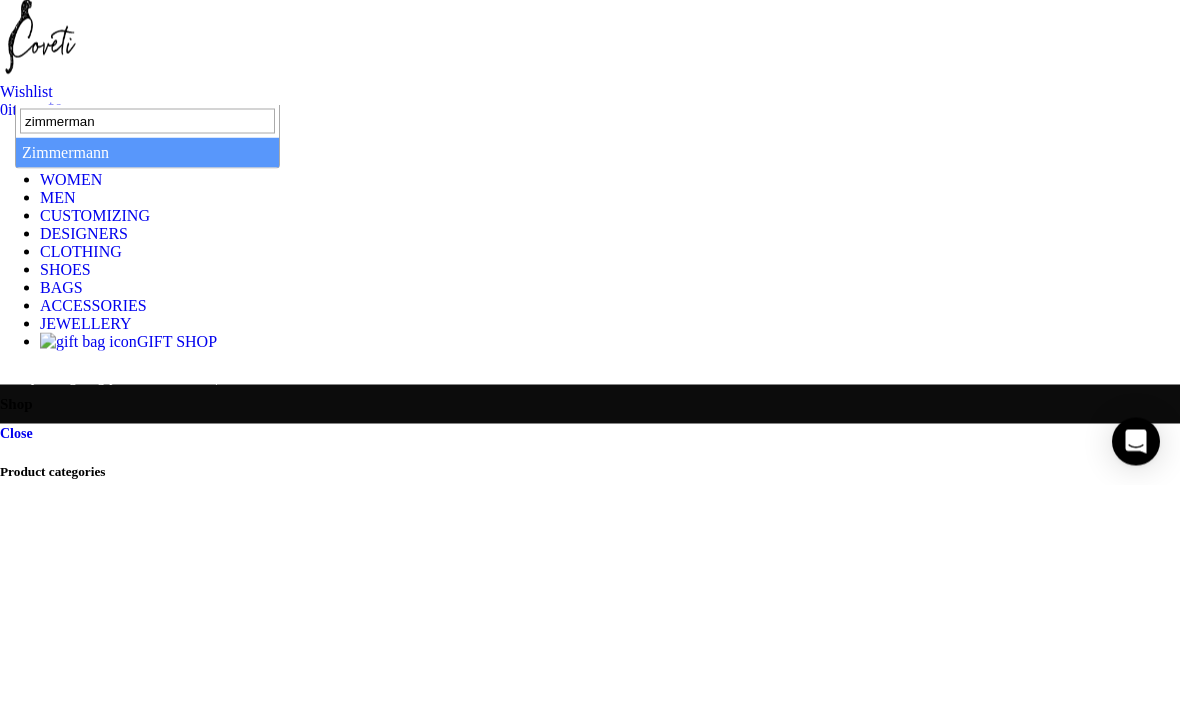 type on "zimmermann" 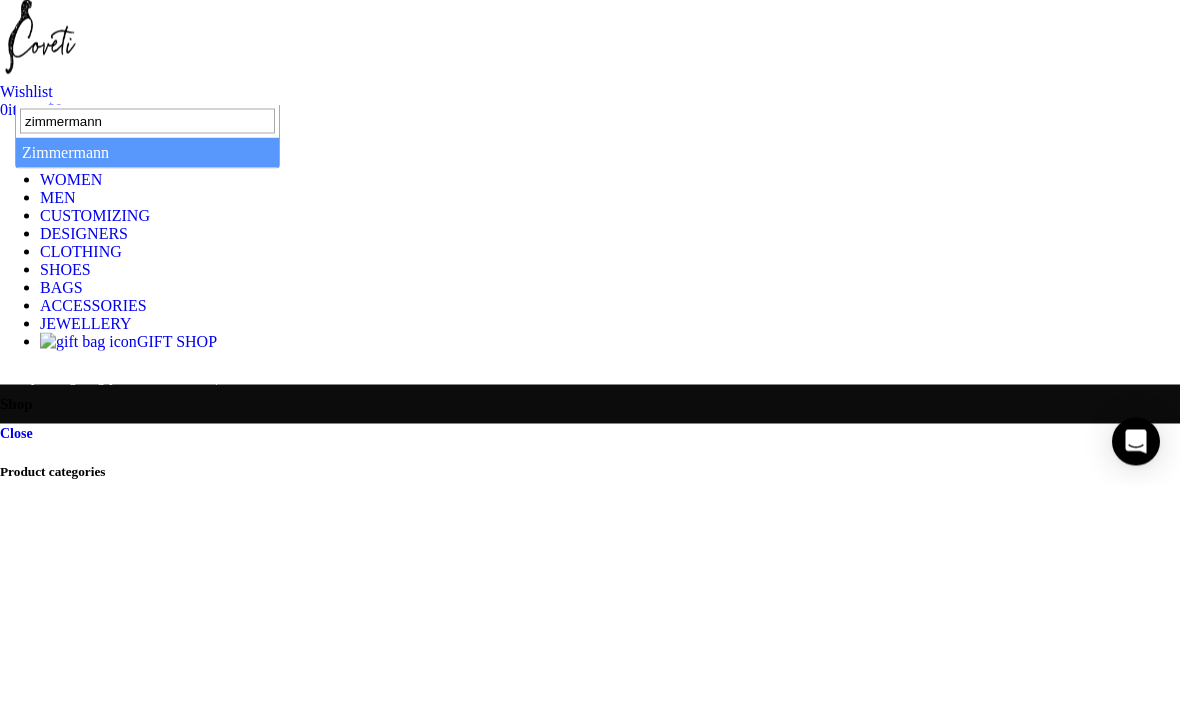 select on "zimmermann" 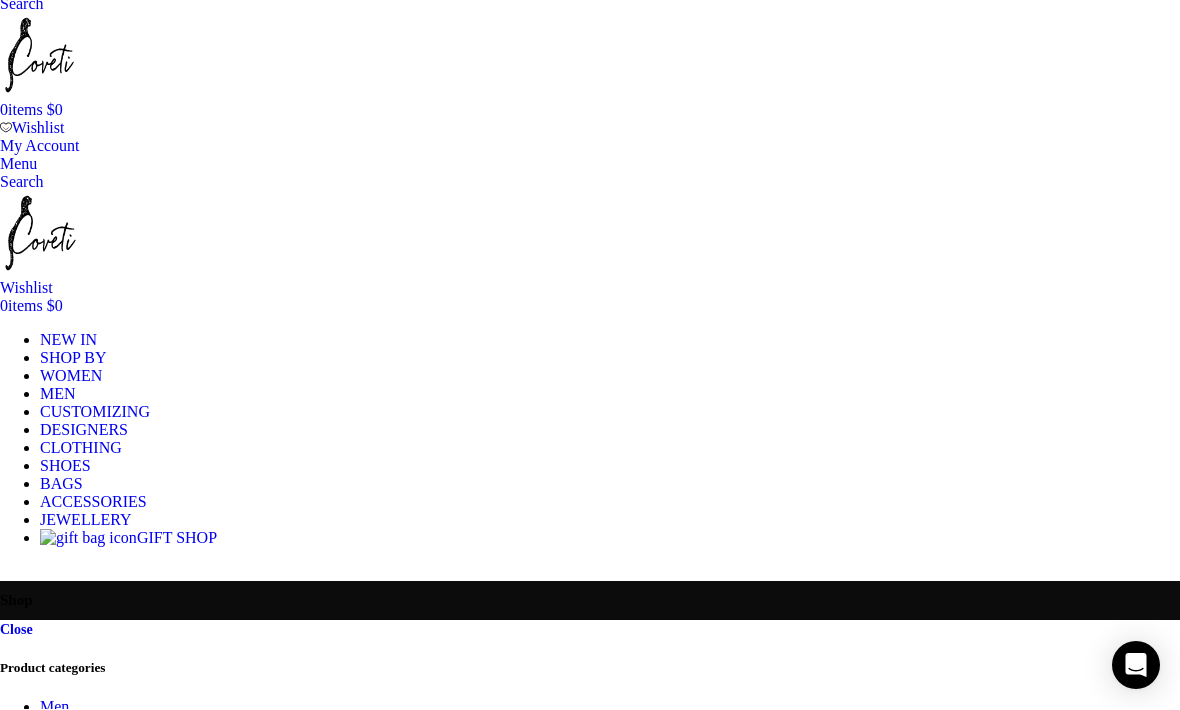 scroll, scrollTop: 28, scrollLeft: 0, axis: vertical 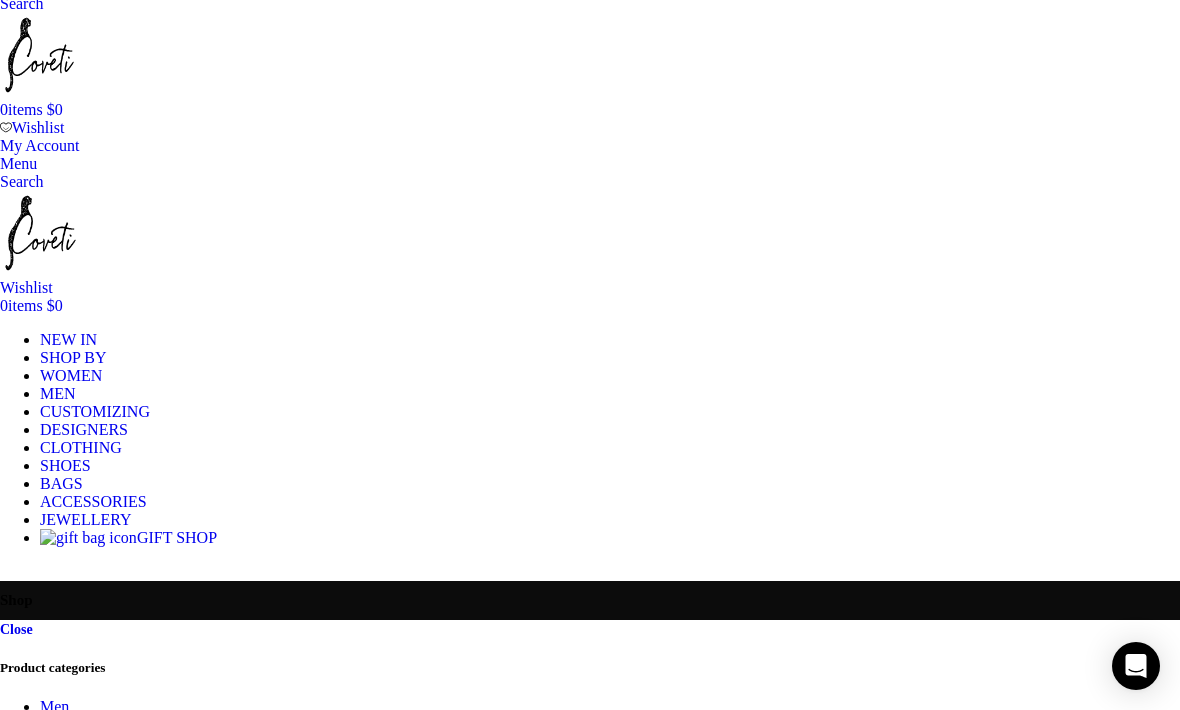 click on "Apply" at bounding box center (35, 3249) 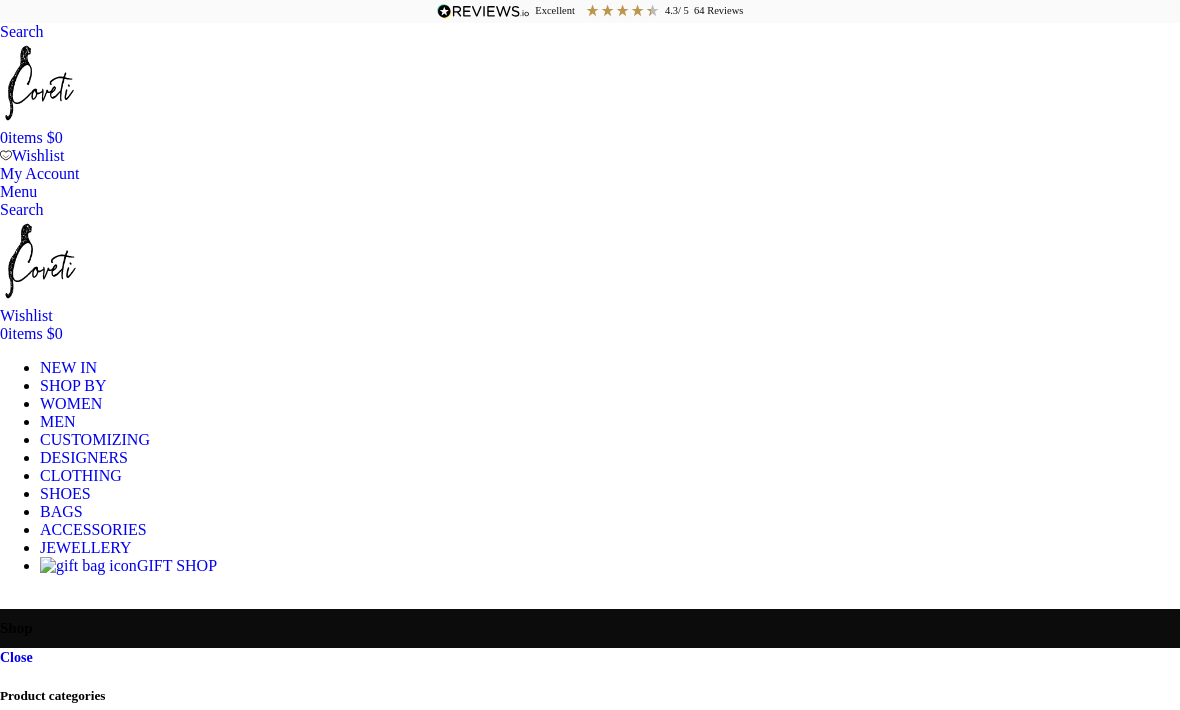 scroll, scrollTop: 0, scrollLeft: 0, axis: both 